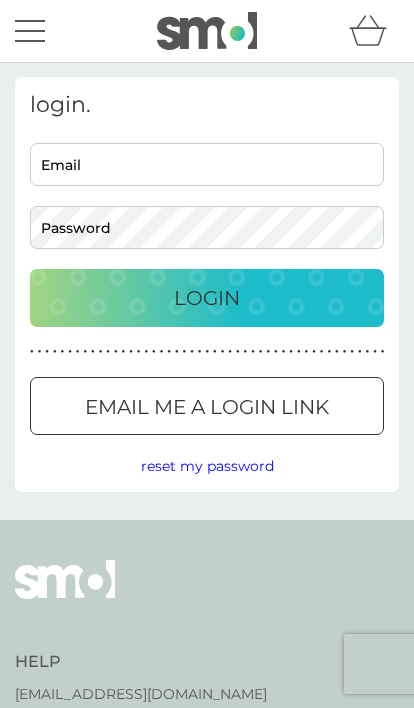 scroll, scrollTop: 0, scrollLeft: 0, axis: both 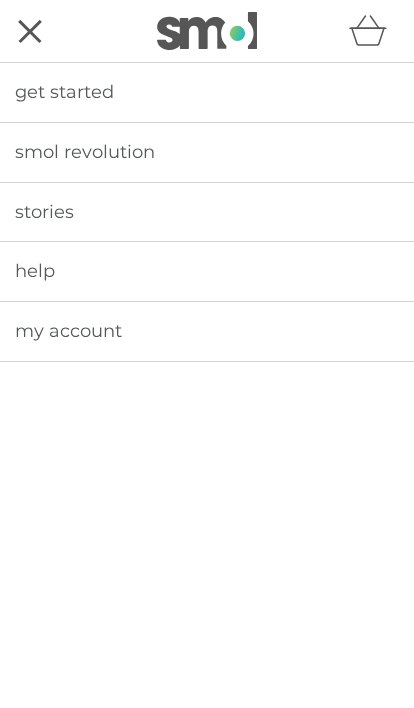 click at bounding box center [207, 31] 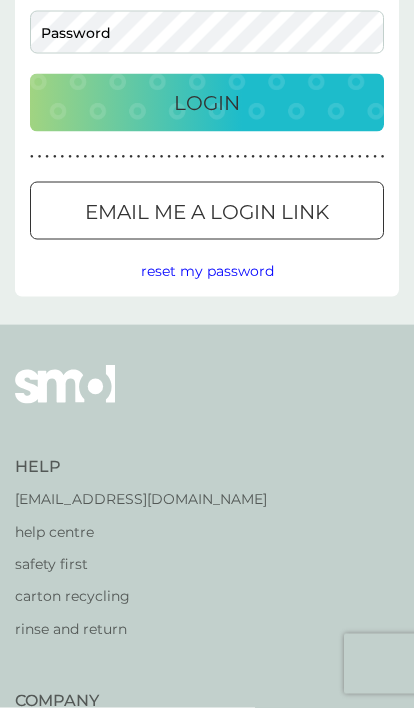 scroll, scrollTop: 0, scrollLeft: 0, axis: both 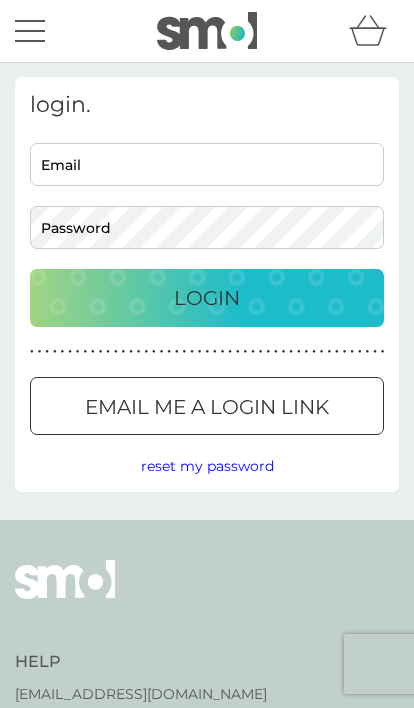 click on "Email" at bounding box center [207, 164] 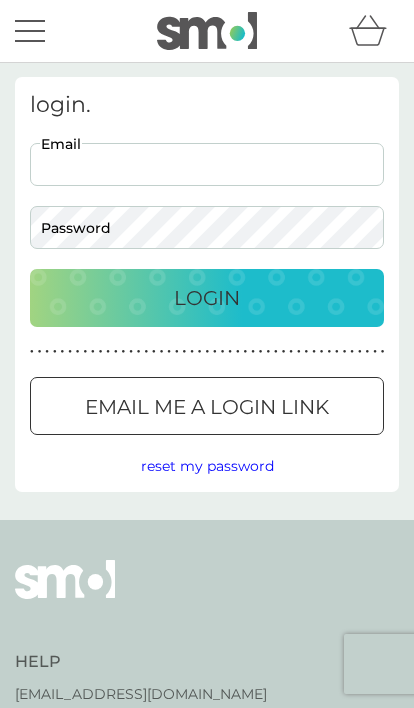 type on "[EMAIL_ADDRESS][DOMAIN_NAME]" 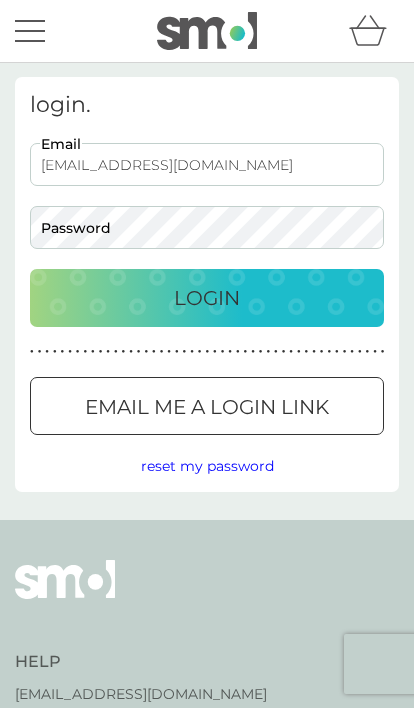 click on "Login" at bounding box center (207, 298) 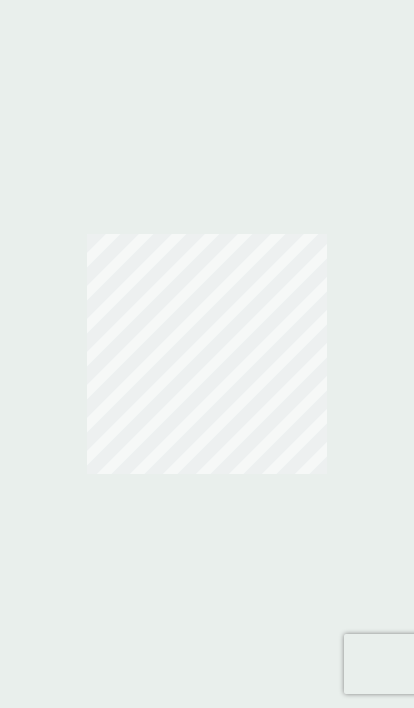 scroll, scrollTop: 0, scrollLeft: 0, axis: both 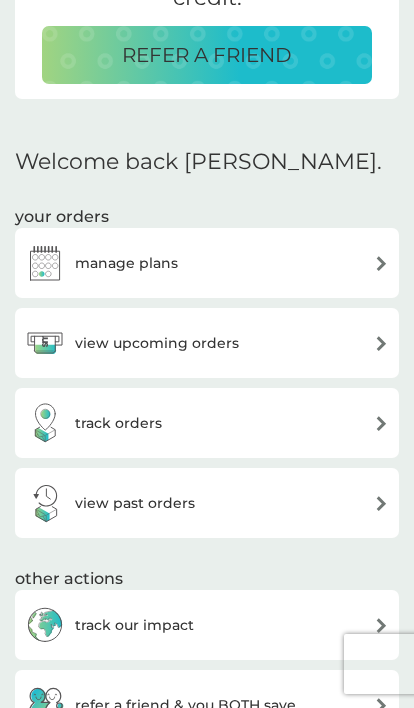 click on "share the smol revolution with friends and earn £6 credit. REFER A FRIEND Welcome back [PERSON_NAME]. your orders manage plans view upcoming orders track orders view past orders other actions track our impact refer a friend & you BOTH save shop smol products manage account would you also like ... bio laundry capsules £2.00 plan product fragrance-free laundry capsules £2.00 plan product floor cleaner £2.00 plan product foaming bathroom spray £2.00 plan product dishbrush £10.00 plan product donate a wash £0.30 plan add on dishwasher storage caddy £8.50 bio laundry liquid £6.25 £3.00 plan product hand soap £8.50 plan product body bars £8.50 plan product toothbrushes £7.50 plan product cloths £10.50 plan product sponges £6.25 plan product foaming handwash £3.00 plan product non-bio laundry storage caddy £8.50 non-bio laundry liquid £6.25 £3.00 plan product shampoo bars £8.50 plan product toothpaste £12.50 plan product rubber gloves £5.25 soap magnets £12.50 view all products" at bounding box center (207, 1486) 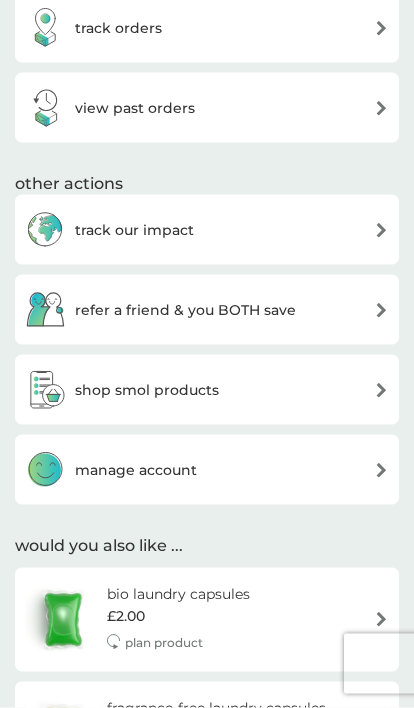 scroll, scrollTop: 849, scrollLeft: 0, axis: vertical 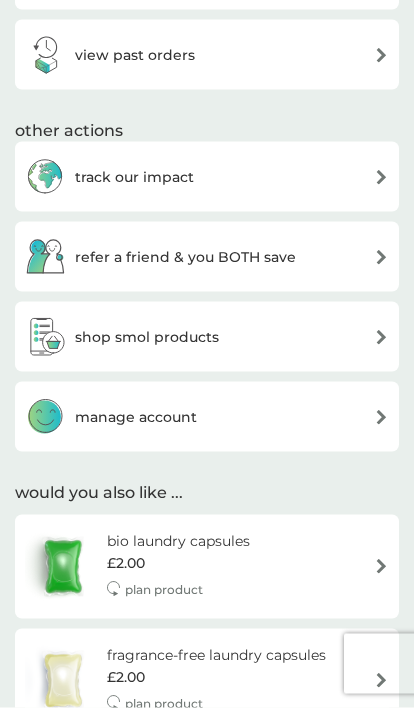 click on "manage account" at bounding box center (207, 417) 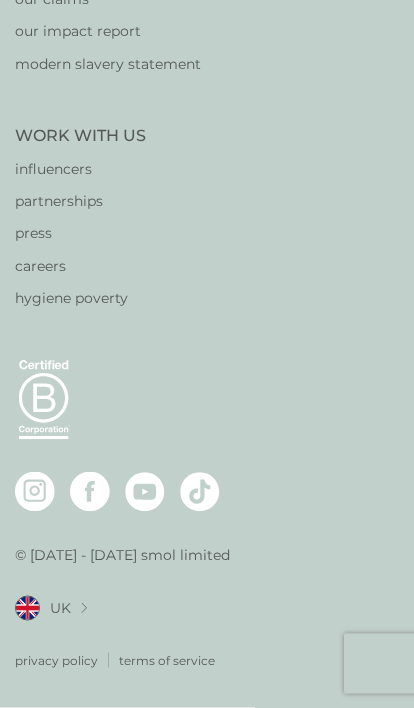 scroll, scrollTop: 0, scrollLeft: 0, axis: both 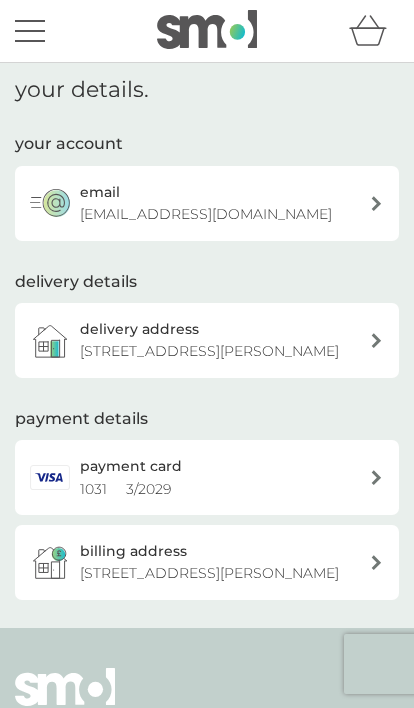click on "payment card 1031   3 / 2029" at bounding box center [217, 477] 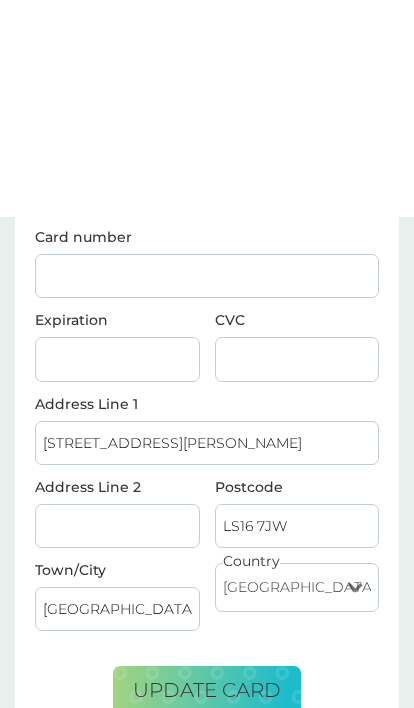 scroll, scrollTop: 0, scrollLeft: 0, axis: both 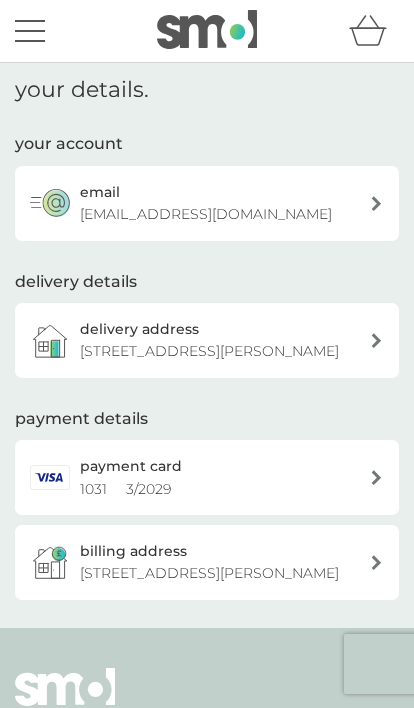 click at bounding box center (30, 31) 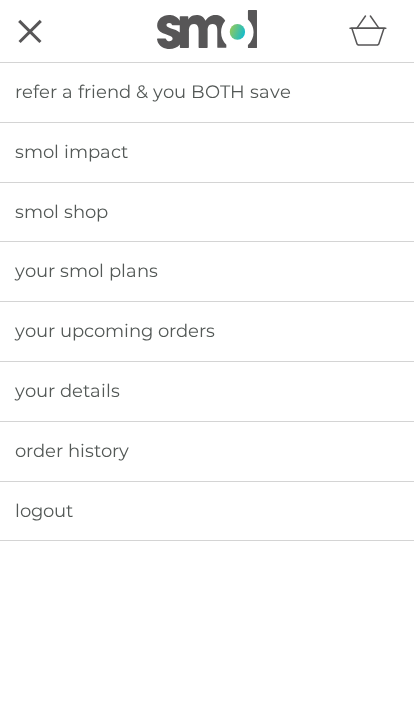 click on "your upcoming orders" at bounding box center [207, 331] 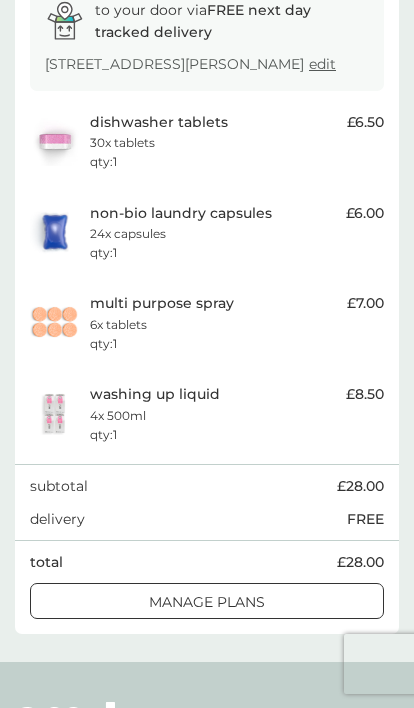 scroll, scrollTop: 376, scrollLeft: 0, axis: vertical 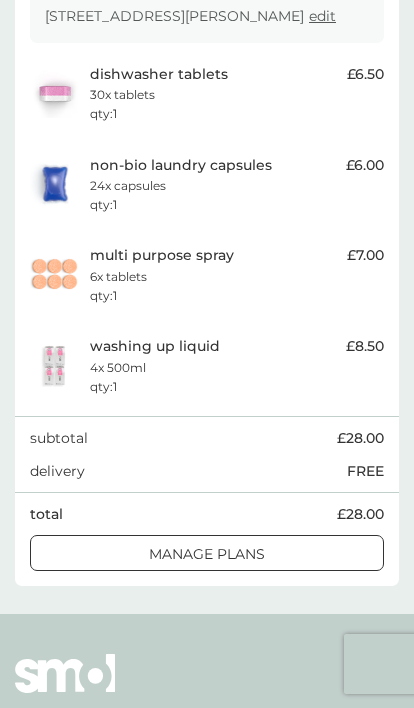 click on "manage plans" at bounding box center [207, 554] 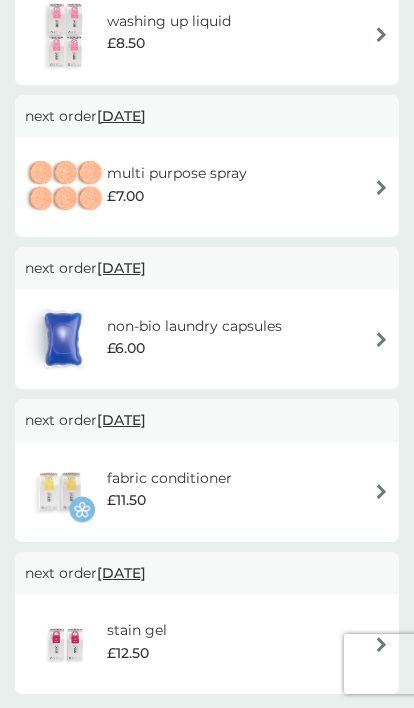 scroll, scrollTop: 0, scrollLeft: 0, axis: both 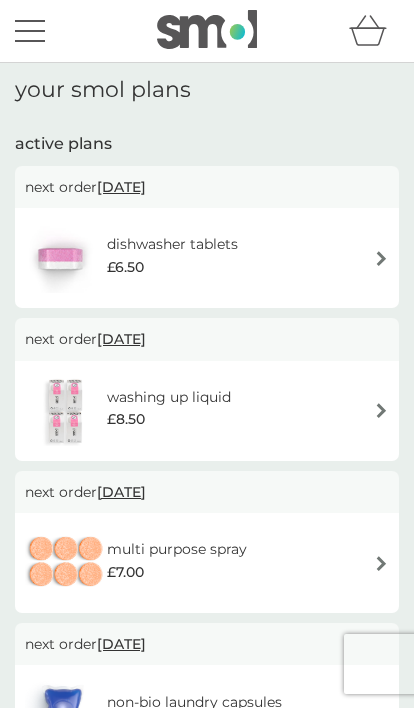 click on "dishwasher tablets £6.50" at bounding box center (207, 258) 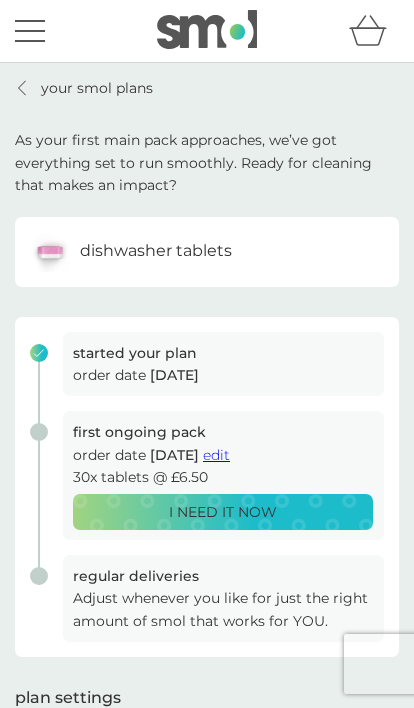 click on "edit" at bounding box center [216, 455] 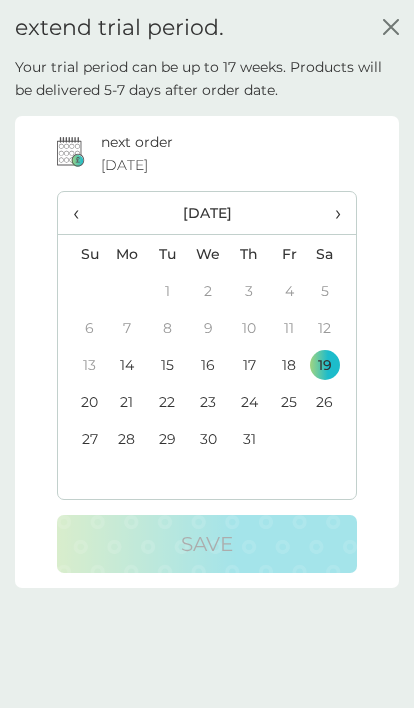 click on "extend trial period. close" at bounding box center (207, 28) 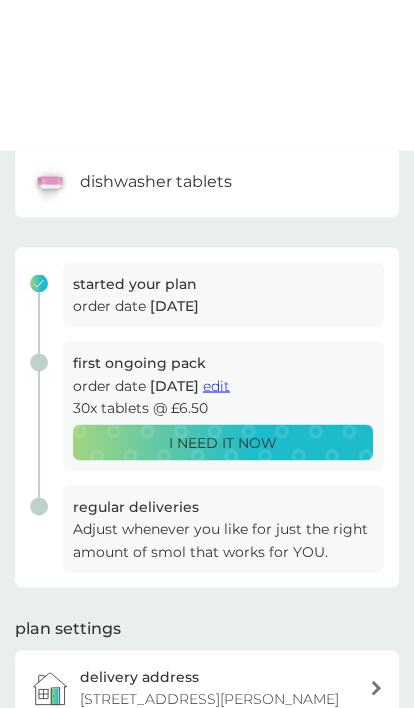 scroll, scrollTop: 0, scrollLeft: 0, axis: both 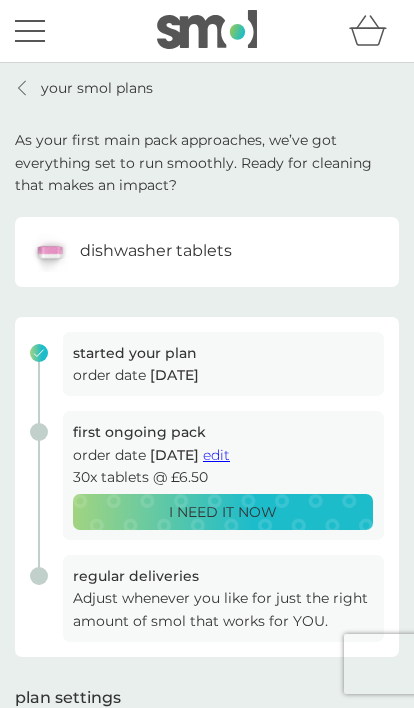 click on "dishwasher tablets" at bounding box center [207, 252] 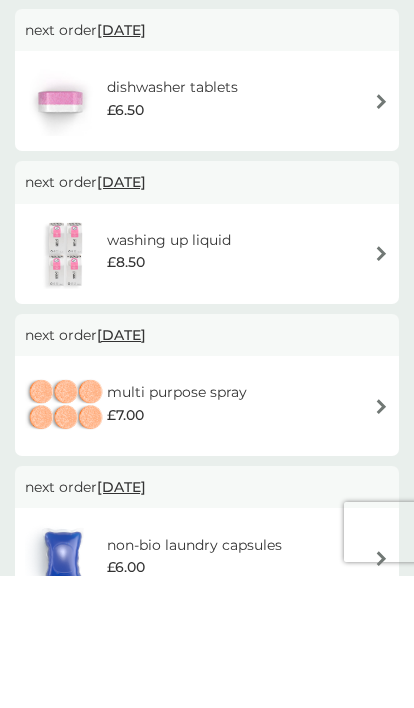 scroll, scrollTop: 110, scrollLeft: 0, axis: vertical 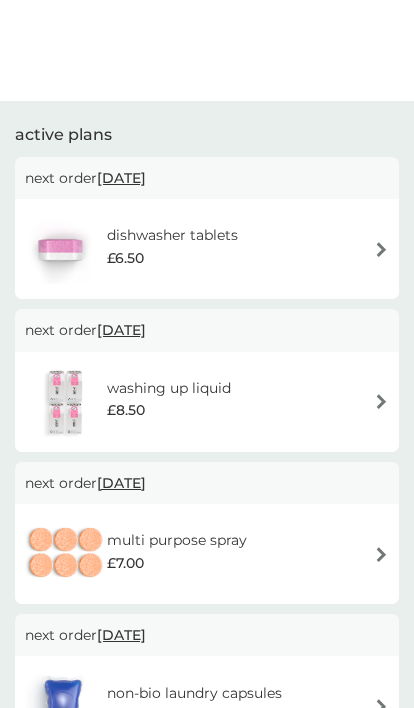 click on "dishwasher tablets £6.50" at bounding box center [207, 148] 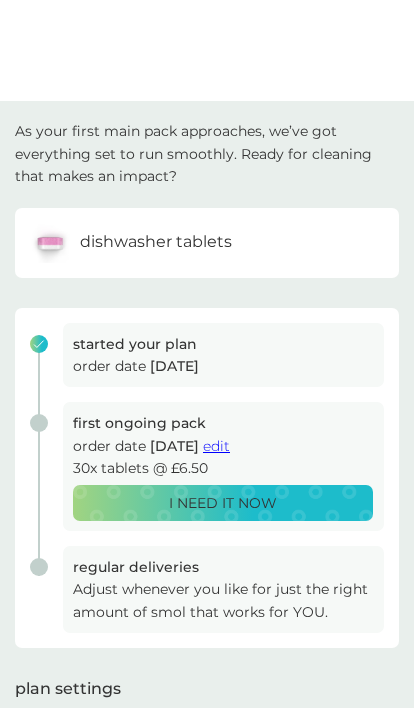 scroll, scrollTop: 0, scrollLeft: 0, axis: both 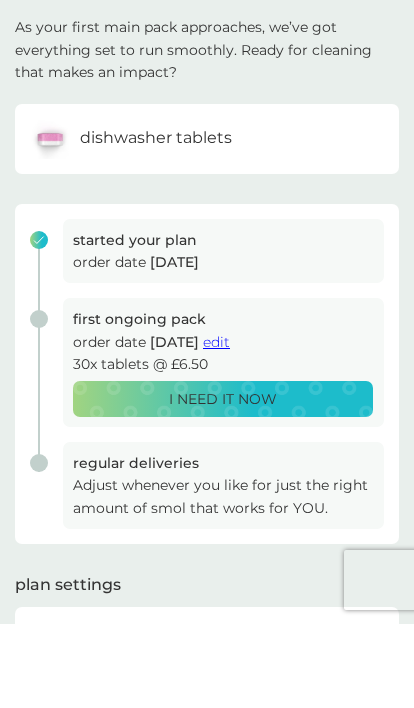 click on "edit" at bounding box center (216, 426) 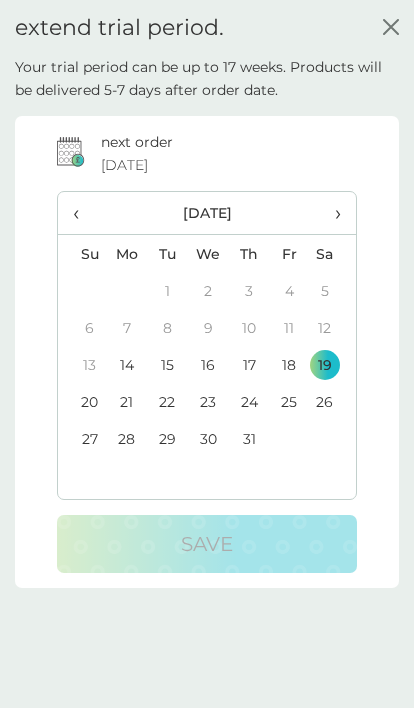 click on "›" at bounding box center (332, 213) 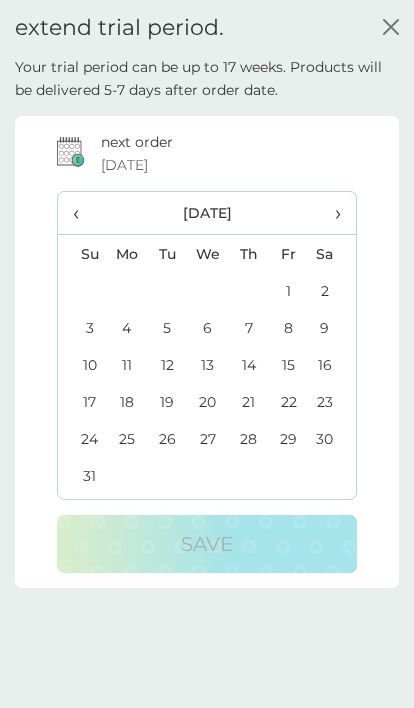 click on "›" at bounding box center (332, 213) 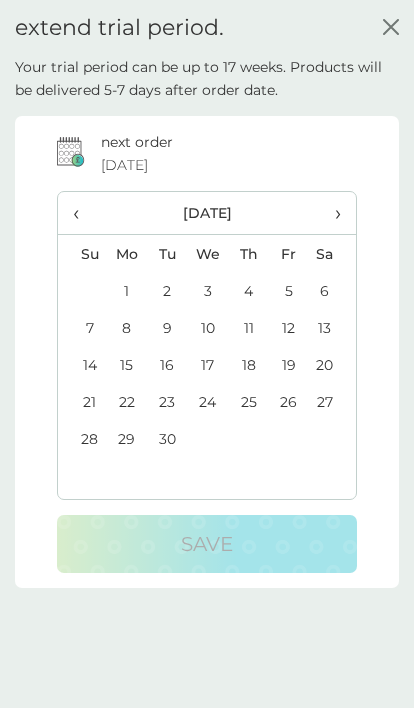 click on "›" at bounding box center [332, 213] 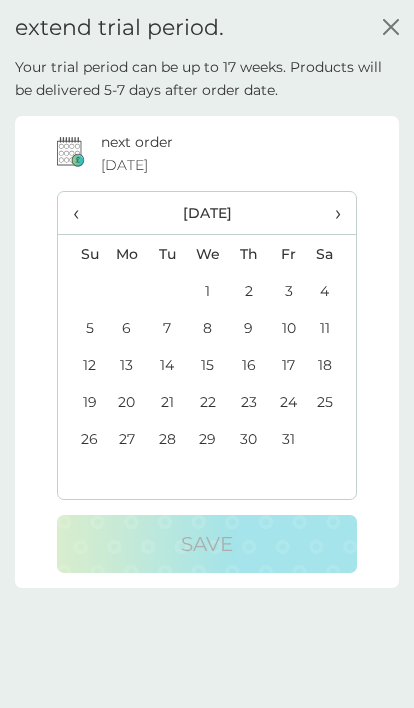 click on "›" at bounding box center [332, 213] 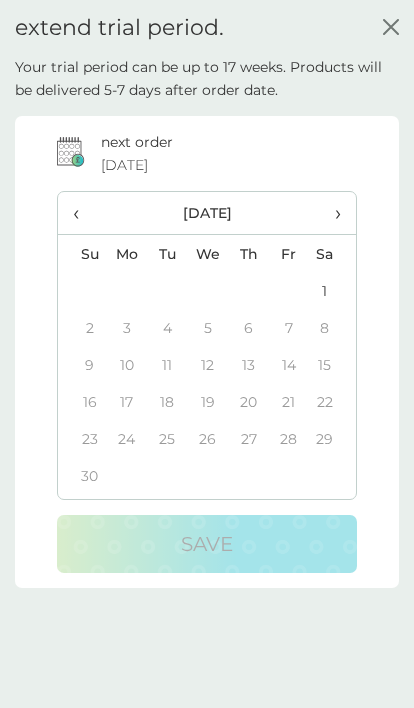 click on "›" at bounding box center [332, 213] 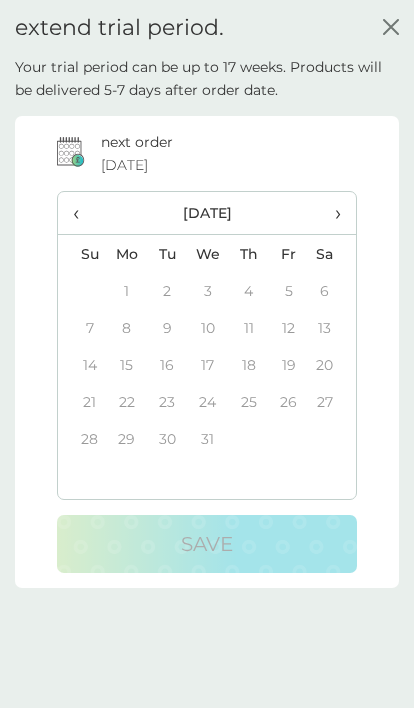 click on "‹" at bounding box center (82, 213) 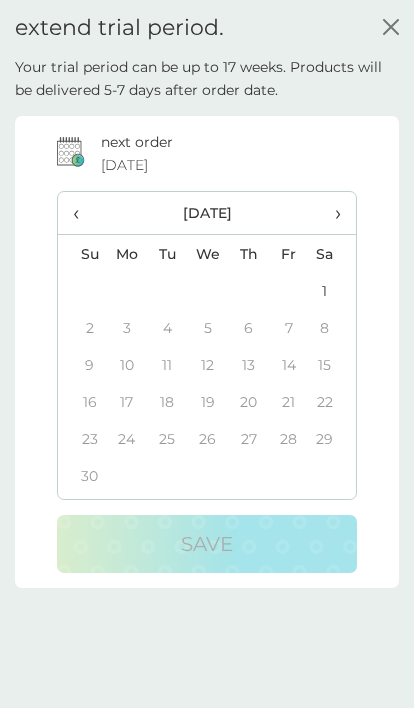 click on "‹" at bounding box center [82, 213] 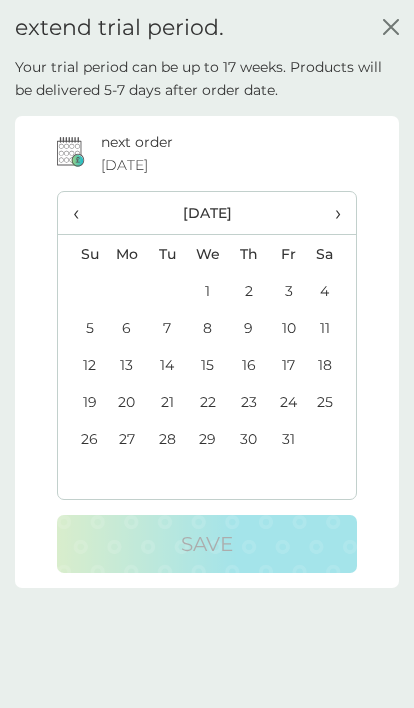 click on "‹" at bounding box center (82, 213) 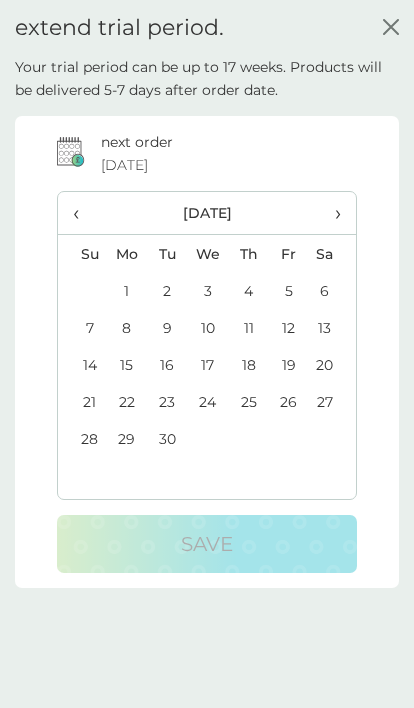 click on "‹" at bounding box center (82, 213) 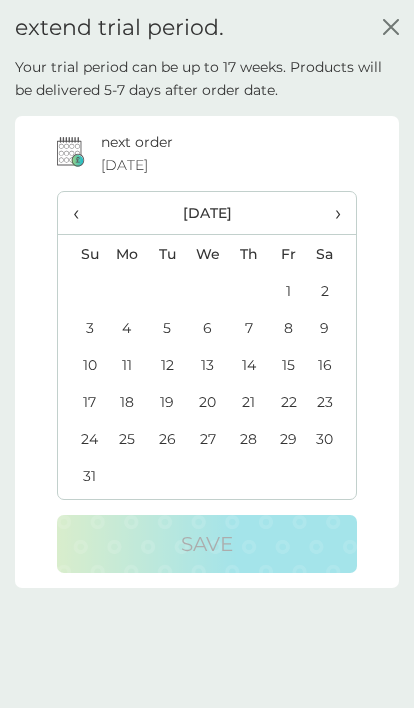 click on "22" at bounding box center (289, 401) 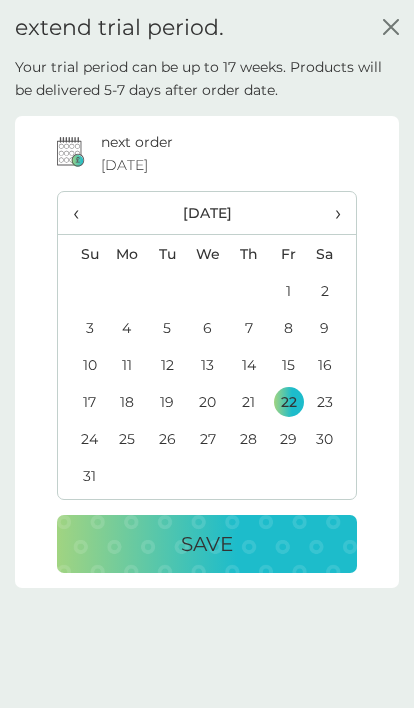 click 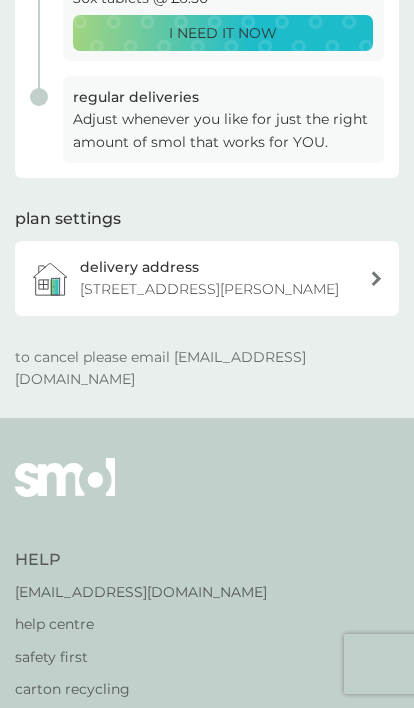 scroll, scrollTop: 481, scrollLeft: 0, axis: vertical 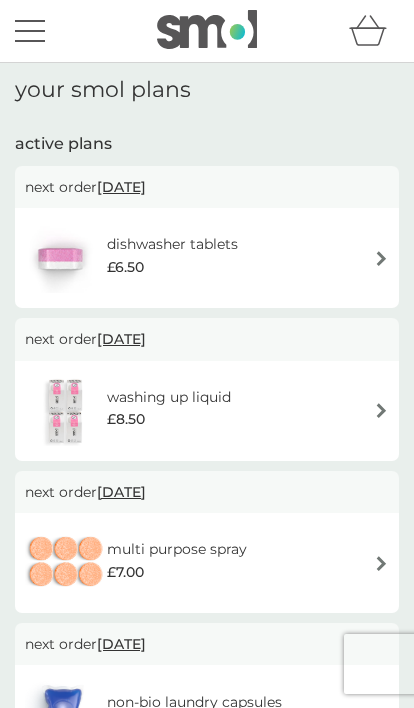 click on "[DATE]" at bounding box center (121, 187) 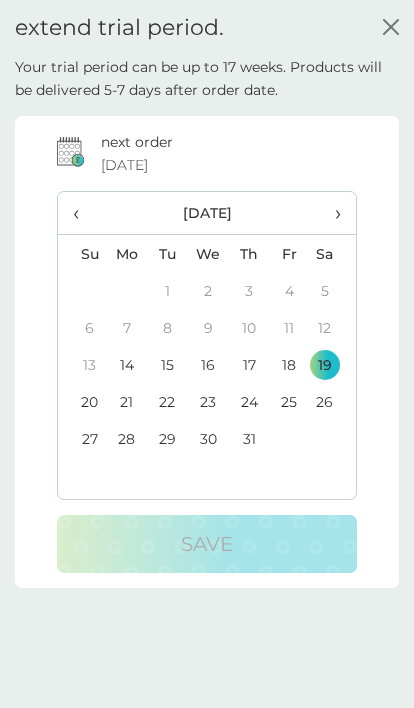 scroll, scrollTop: 0, scrollLeft: 0, axis: both 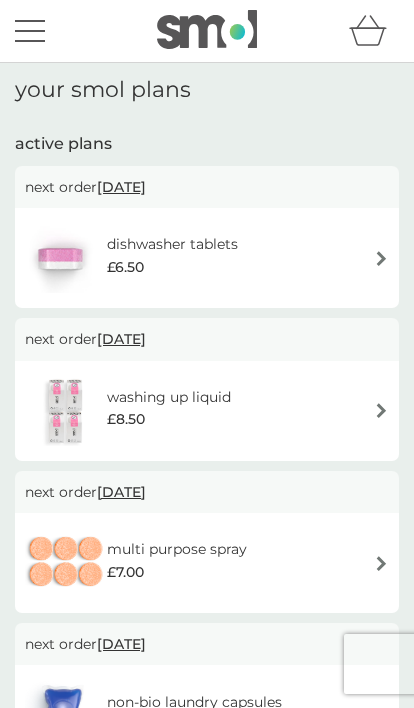 click at bounding box center [381, 258] 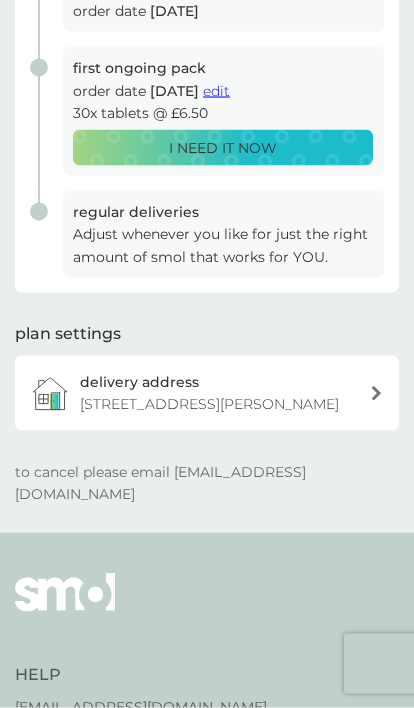 scroll, scrollTop: 365, scrollLeft: 0, axis: vertical 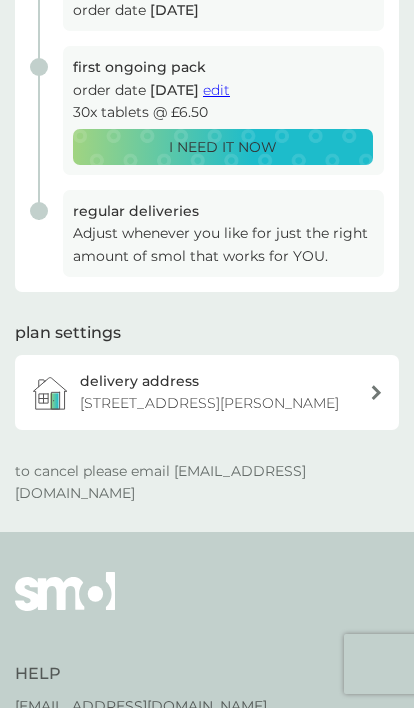 click on "delivery address 108 Farrar Lane,  Leeds, LS16 7JW" at bounding box center [217, 392] 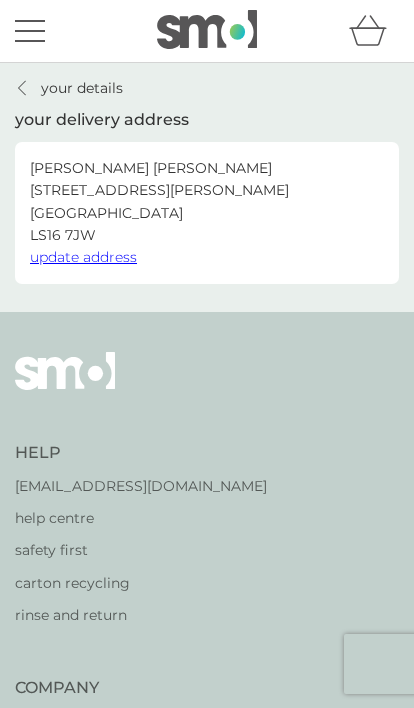 click on "your details" at bounding box center (82, 88) 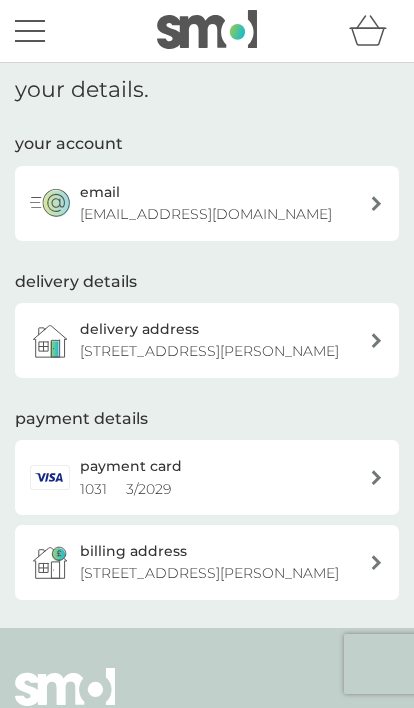 click on "payment card 1031   3 / 2029" at bounding box center (217, 477) 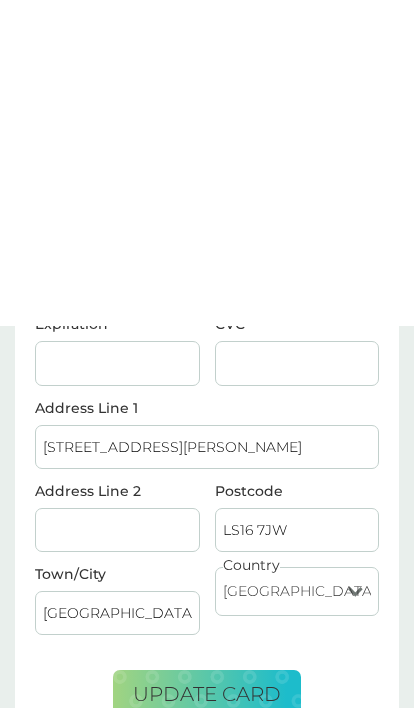 scroll, scrollTop: 0, scrollLeft: 0, axis: both 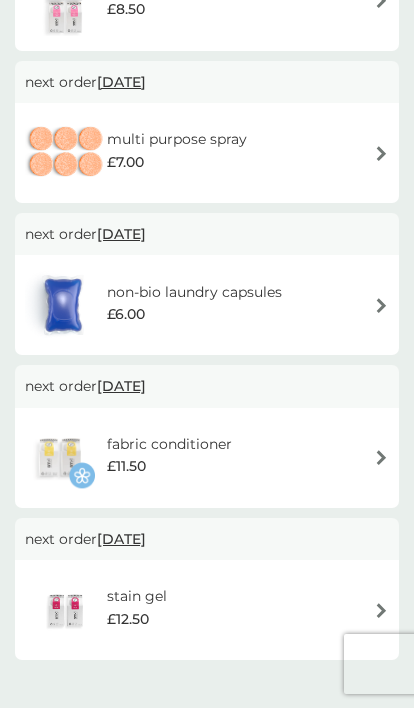 click on "fabric conditioner £11.50" at bounding box center [207, 458] 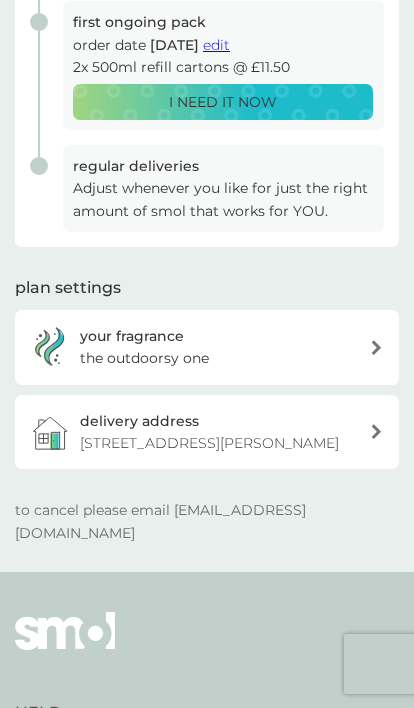 scroll, scrollTop: 0, scrollLeft: 0, axis: both 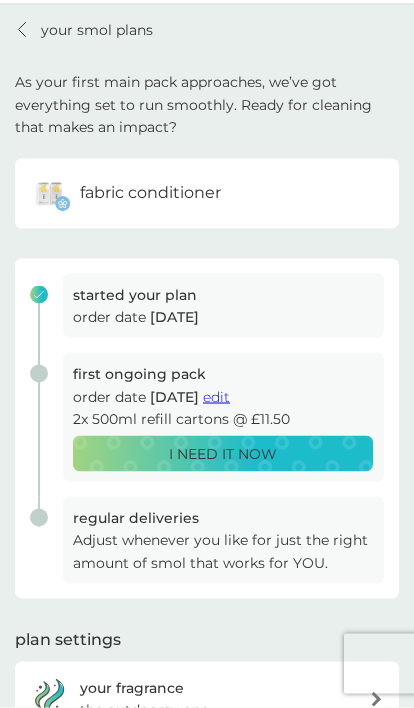 click on "edit" at bounding box center (216, 397) 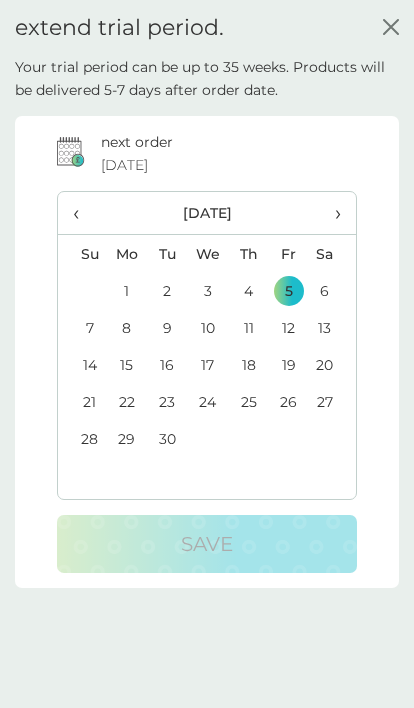 click on "3" at bounding box center (208, 290) 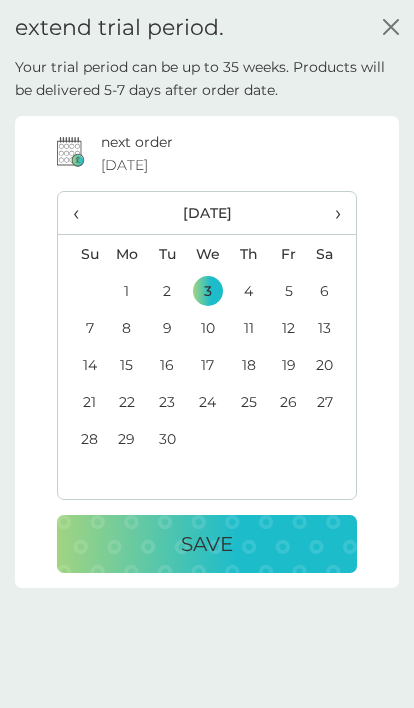 click on "›" at bounding box center [332, 213] 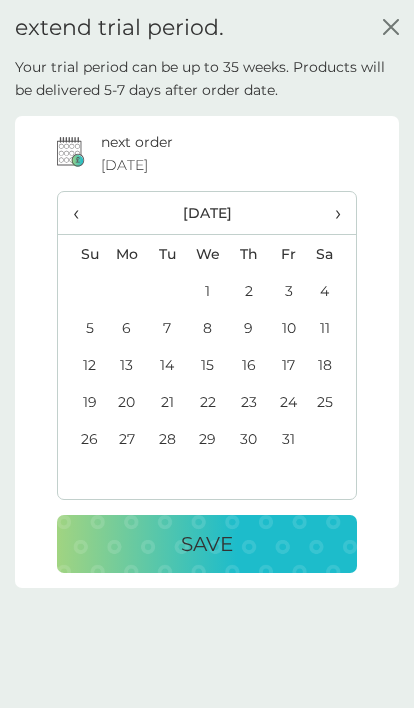 click 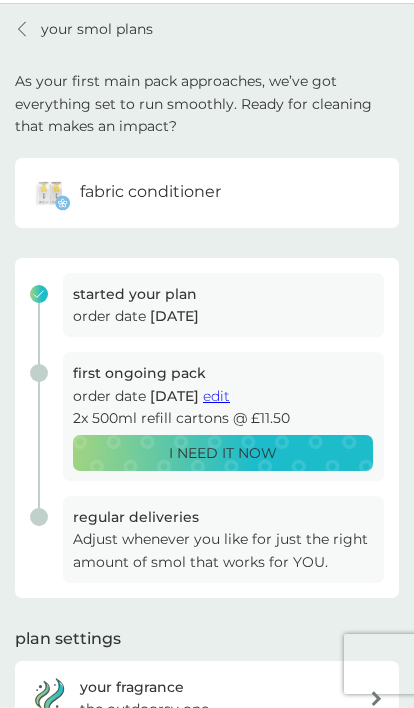 scroll, scrollTop: 0, scrollLeft: 0, axis: both 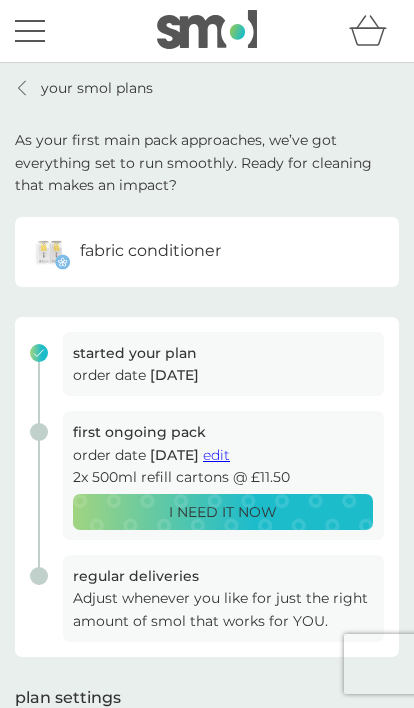 click on "fabric conditioner" at bounding box center (207, 252) 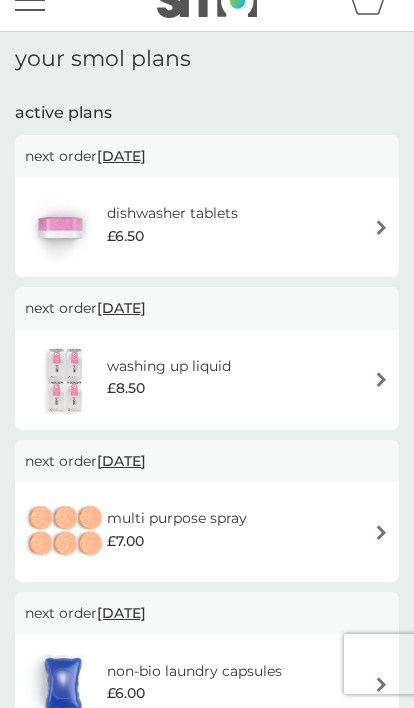 scroll, scrollTop: 0, scrollLeft: 0, axis: both 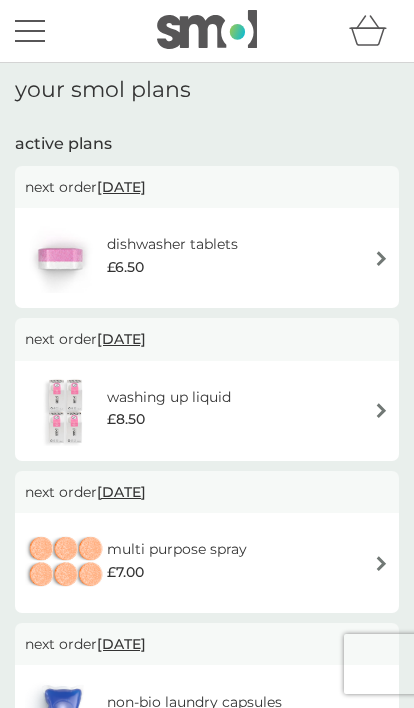 click on "active plans" at bounding box center (207, 144) 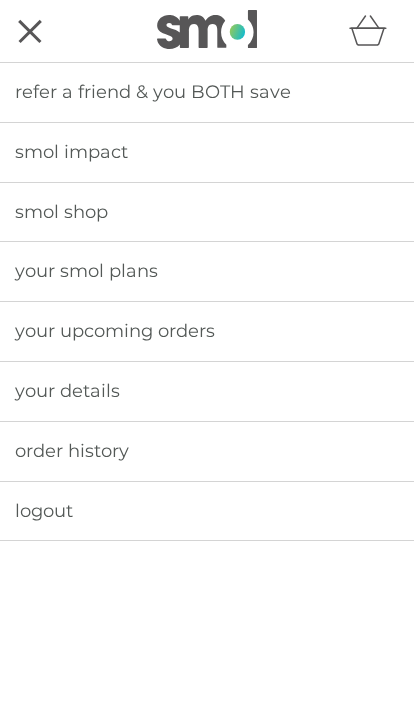 click on "your upcoming orders" at bounding box center [115, 331] 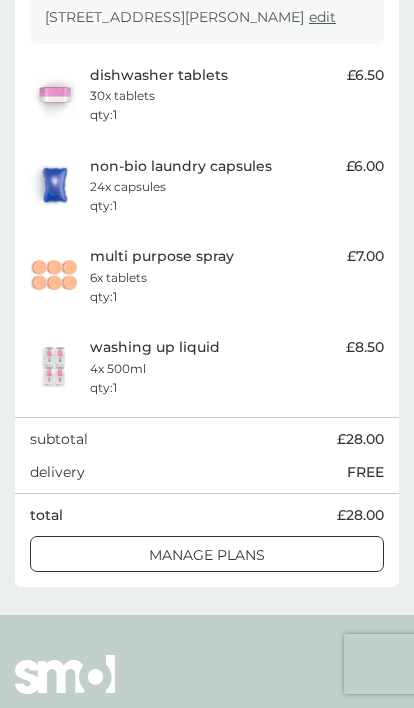 scroll, scrollTop: 380, scrollLeft: 0, axis: vertical 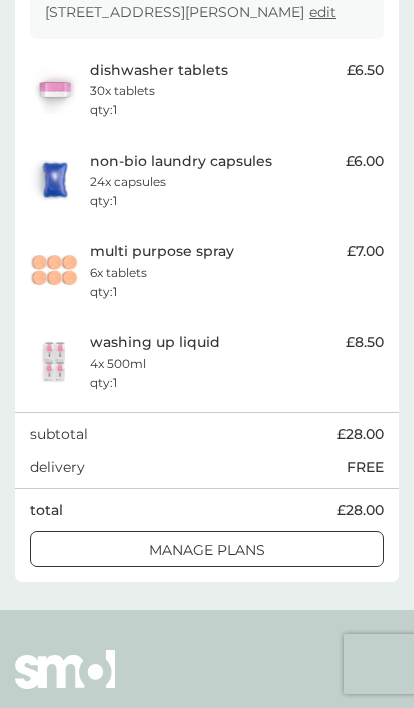 click on "manage plans" at bounding box center (207, 550) 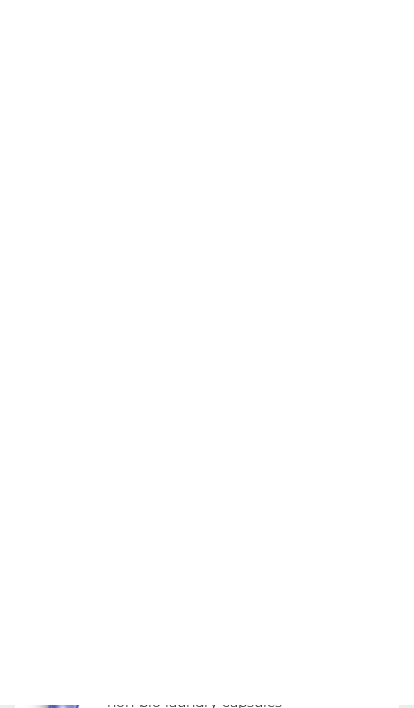 scroll, scrollTop: 0, scrollLeft: 0, axis: both 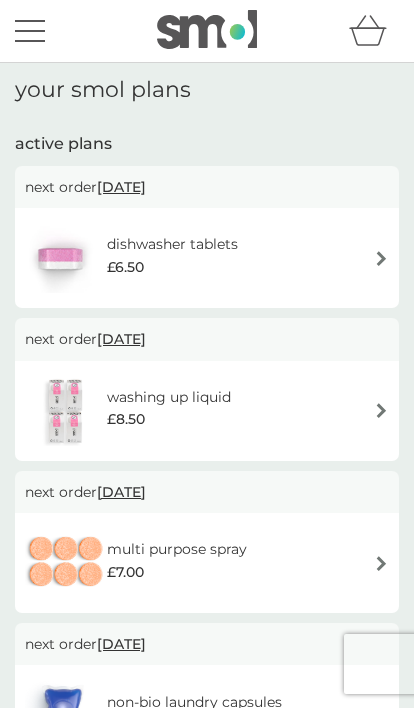 click at bounding box center [30, 31] 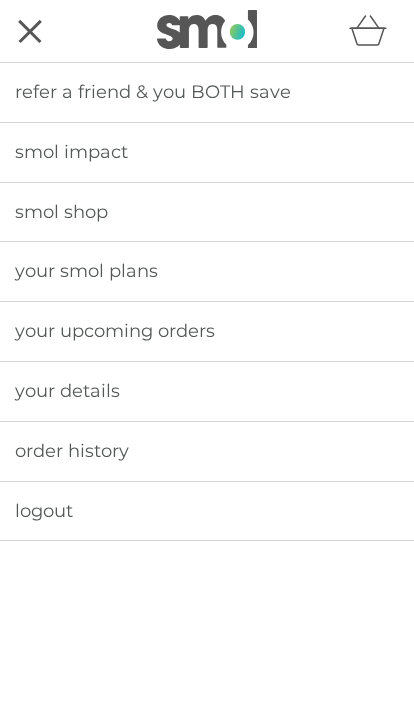 click on "your smol plans" at bounding box center (207, 271) 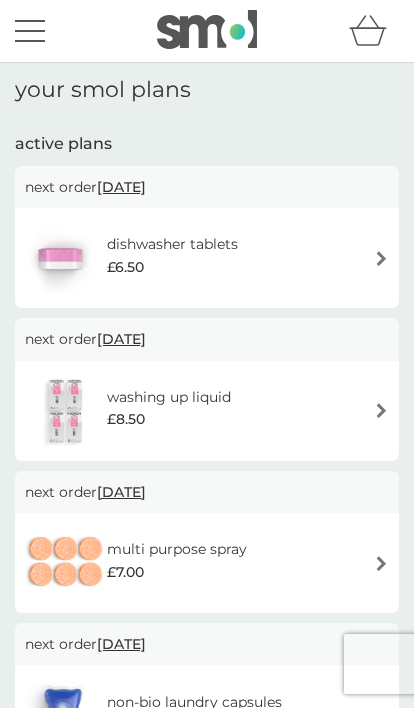 click at bounding box center (381, 258) 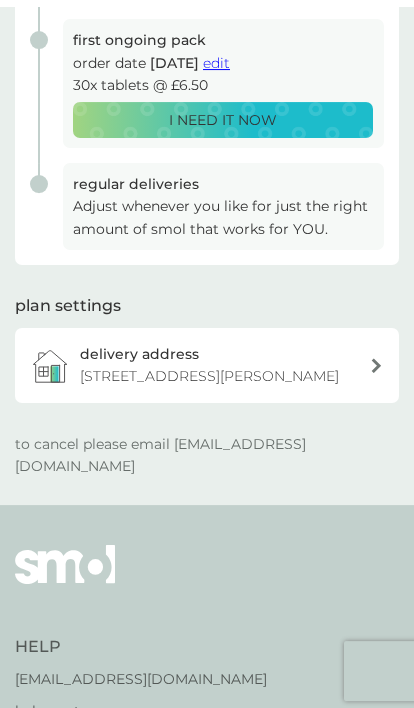scroll, scrollTop: 0, scrollLeft: 0, axis: both 